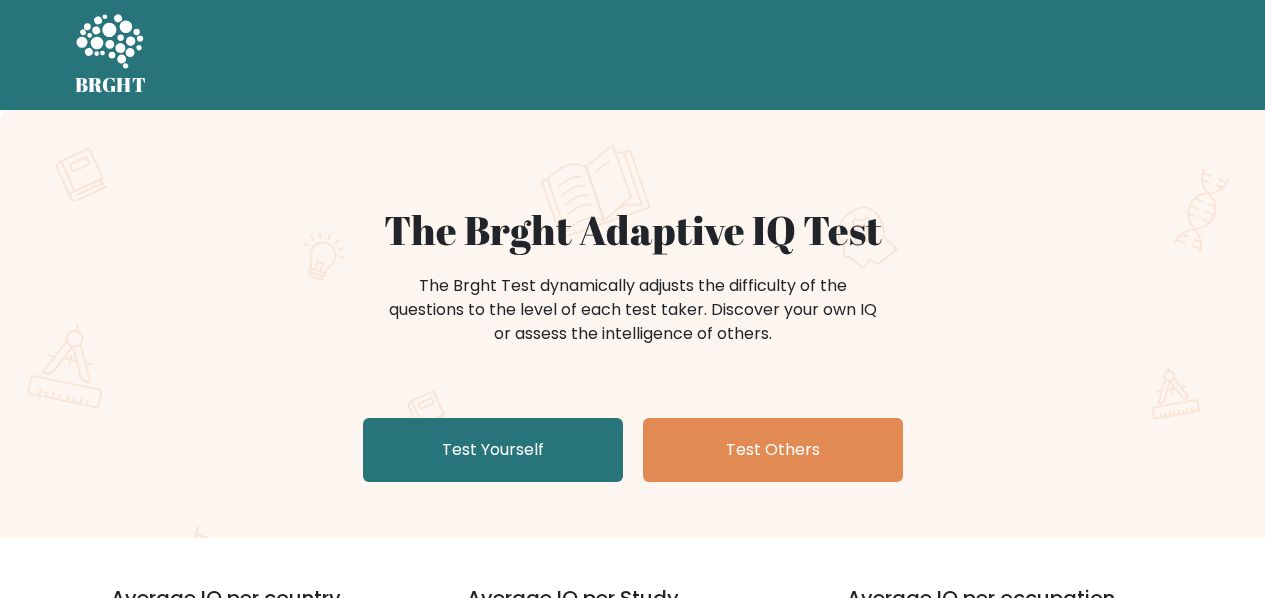scroll, scrollTop: 0, scrollLeft: 0, axis: both 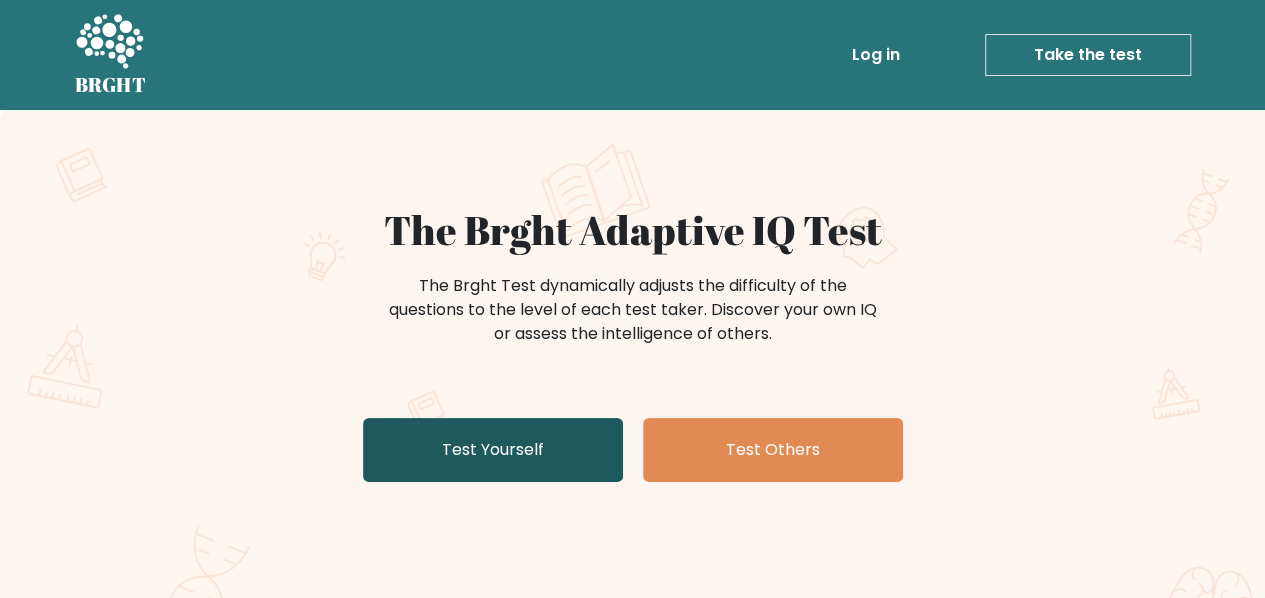 click on "Test Yourself" at bounding box center [493, 450] 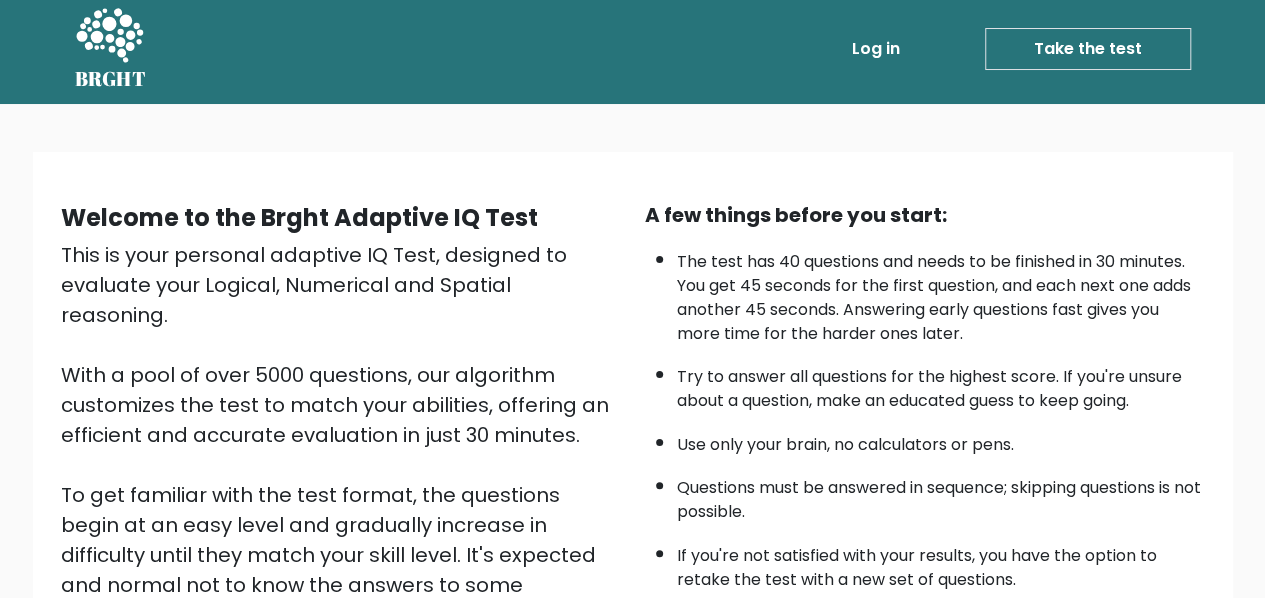 scroll, scrollTop: 300, scrollLeft: 0, axis: vertical 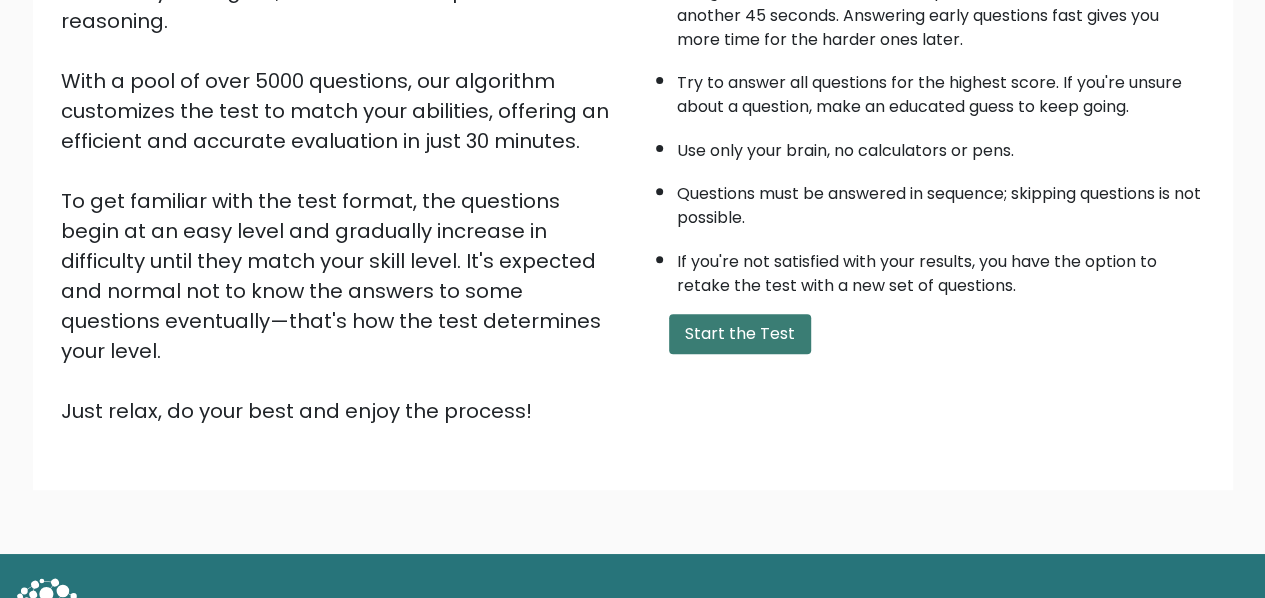 click on "Start the Test" at bounding box center (740, 334) 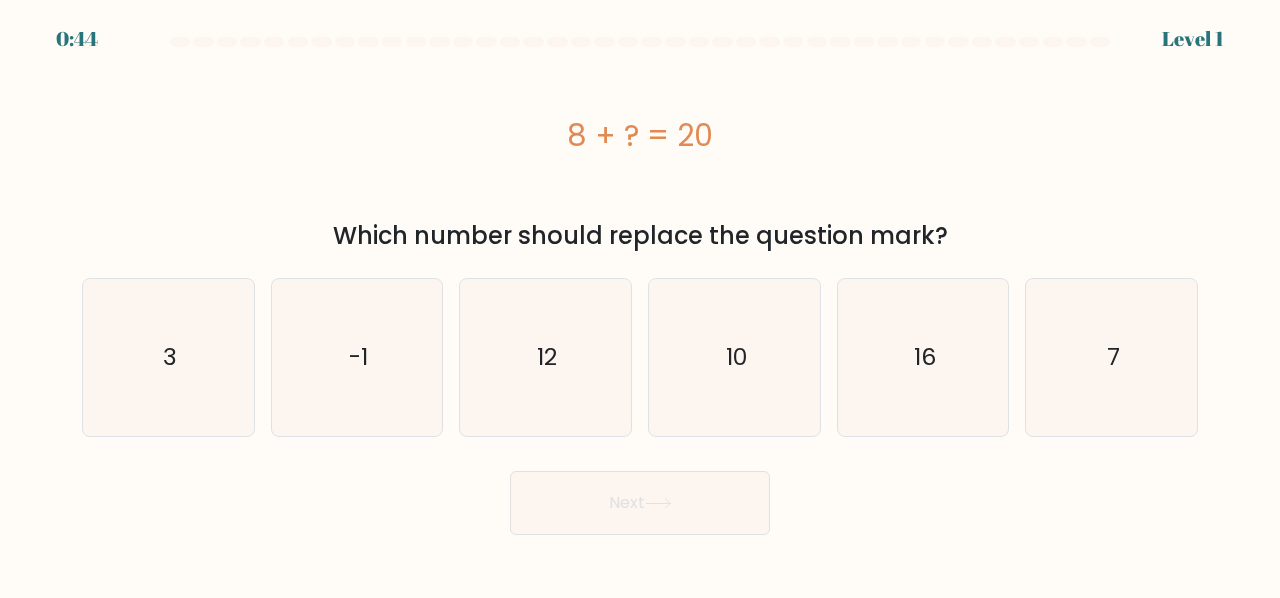 scroll, scrollTop: 0, scrollLeft: 0, axis: both 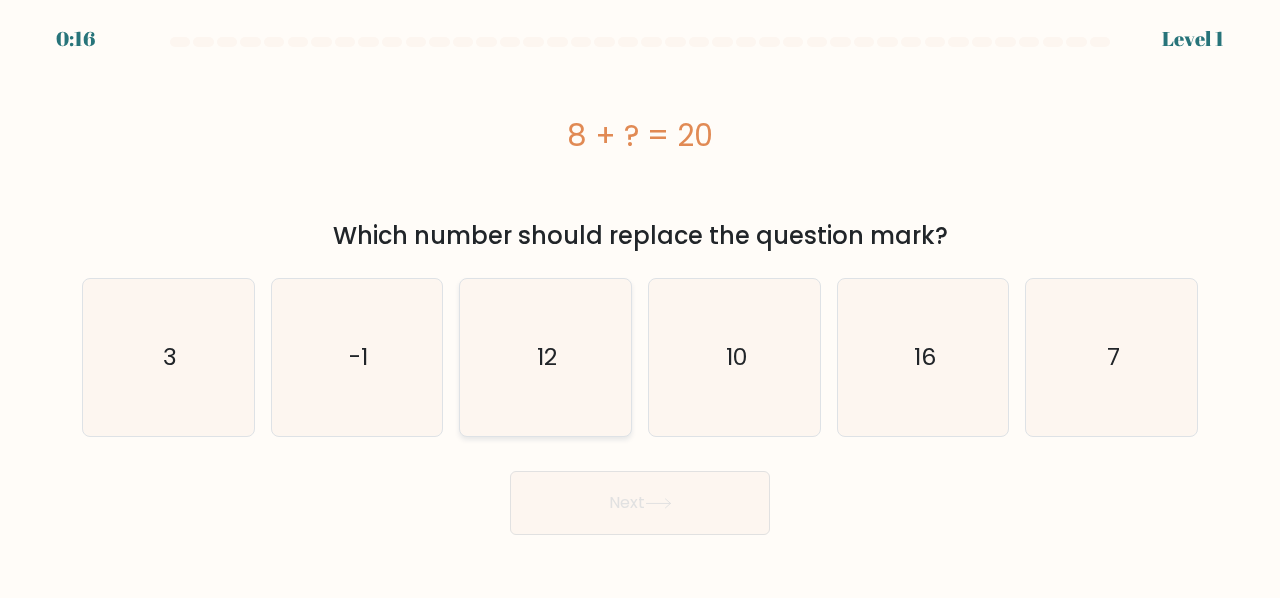 click on "12" 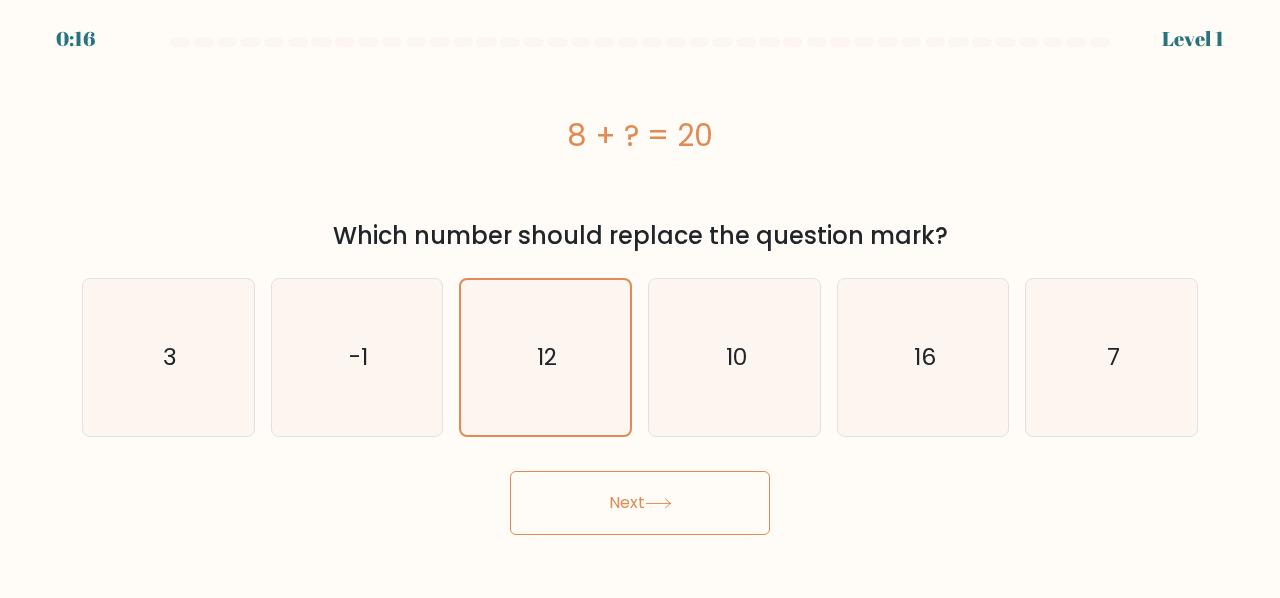 click on "Next" at bounding box center [640, 503] 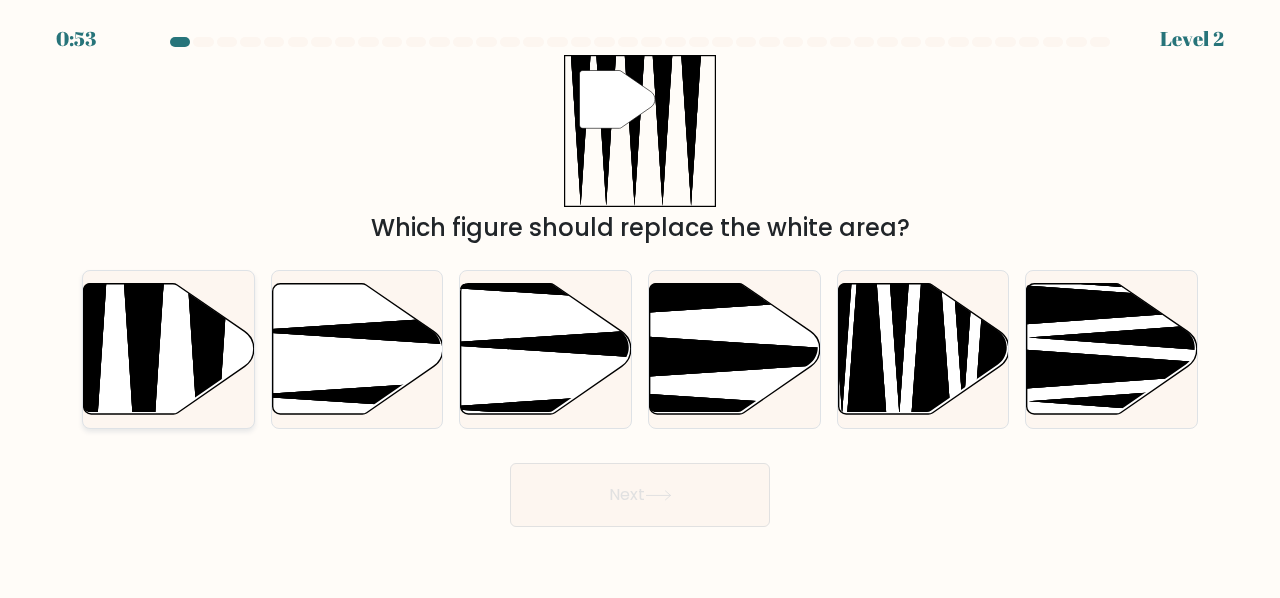 click 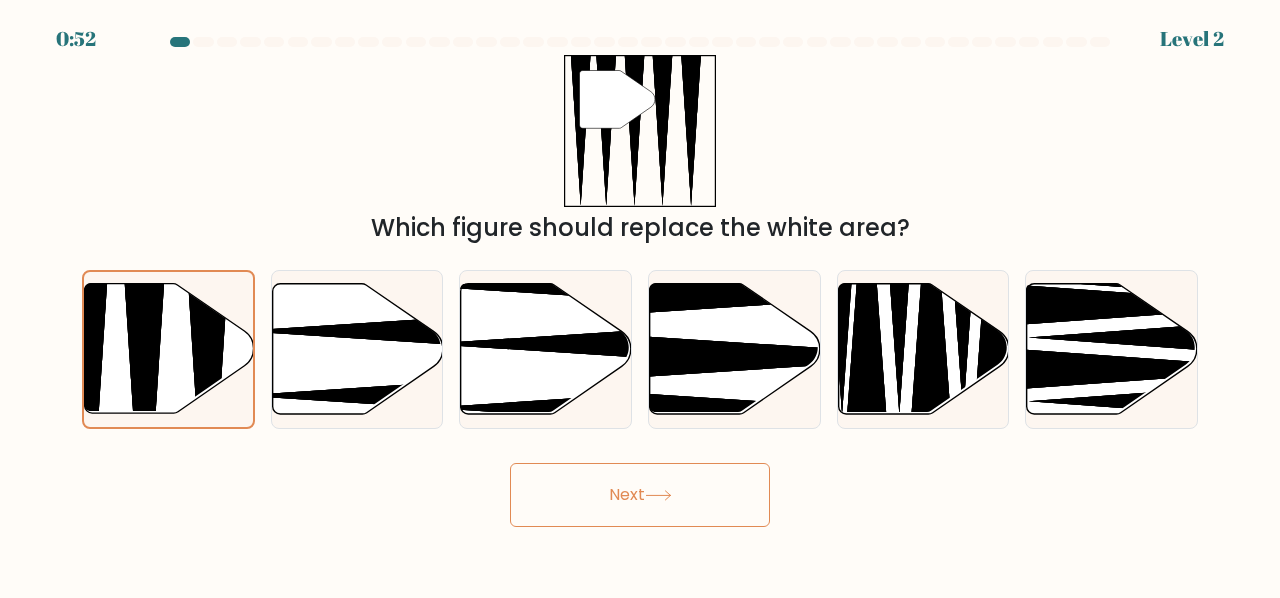 click 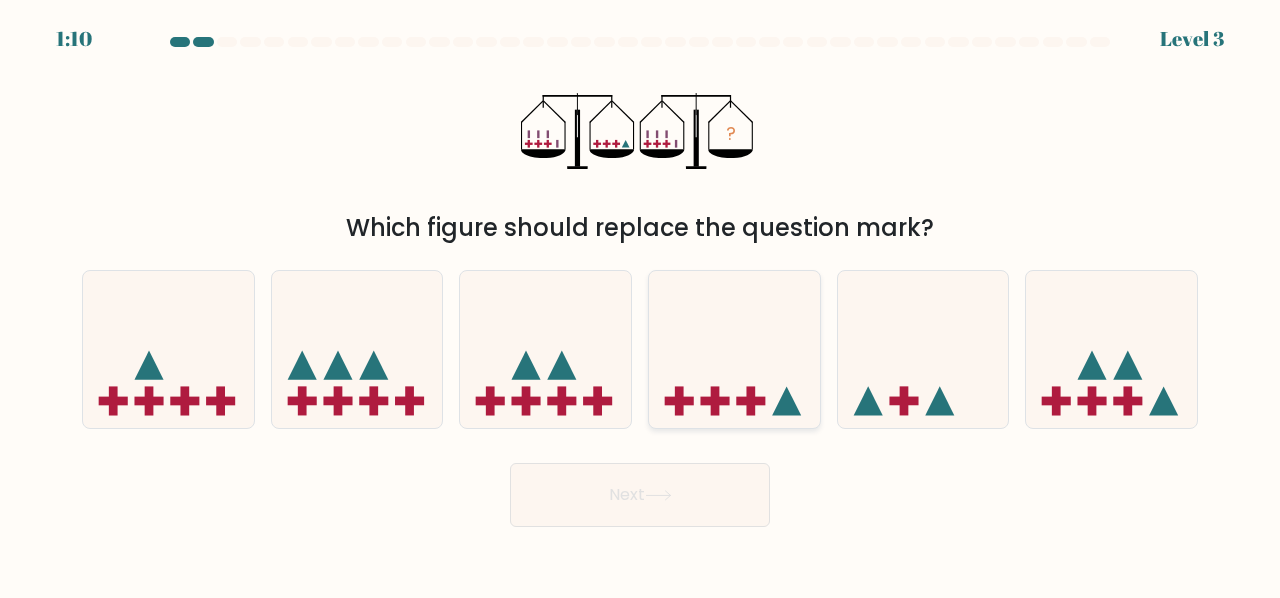 click 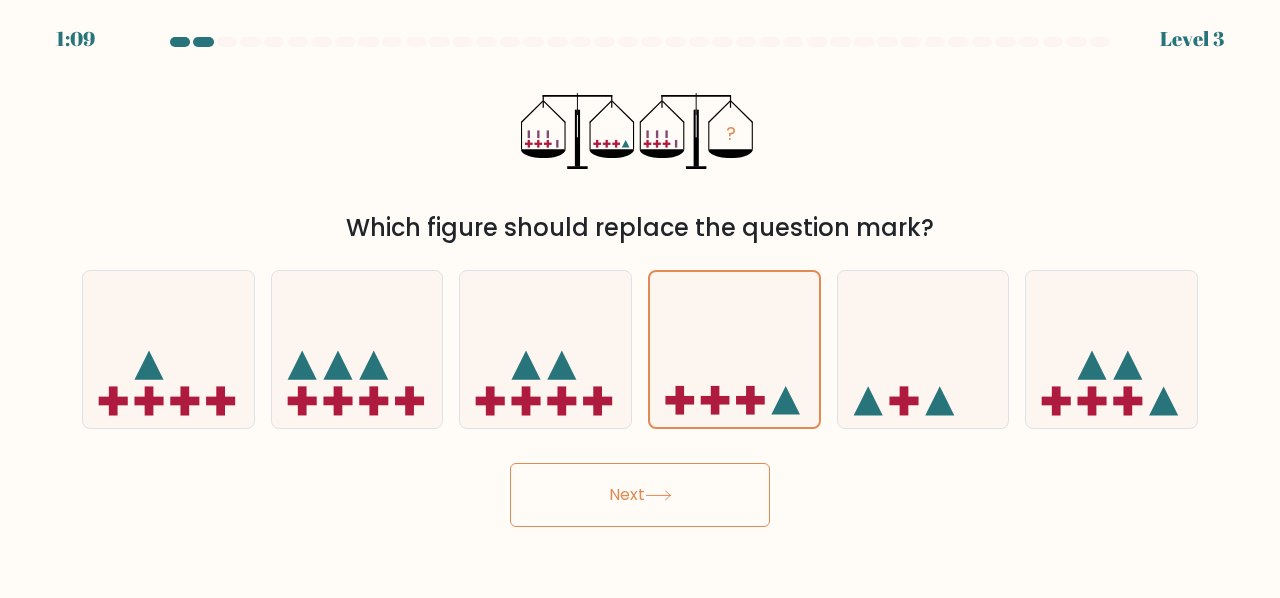 click on "Next" at bounding box center (640, 495) 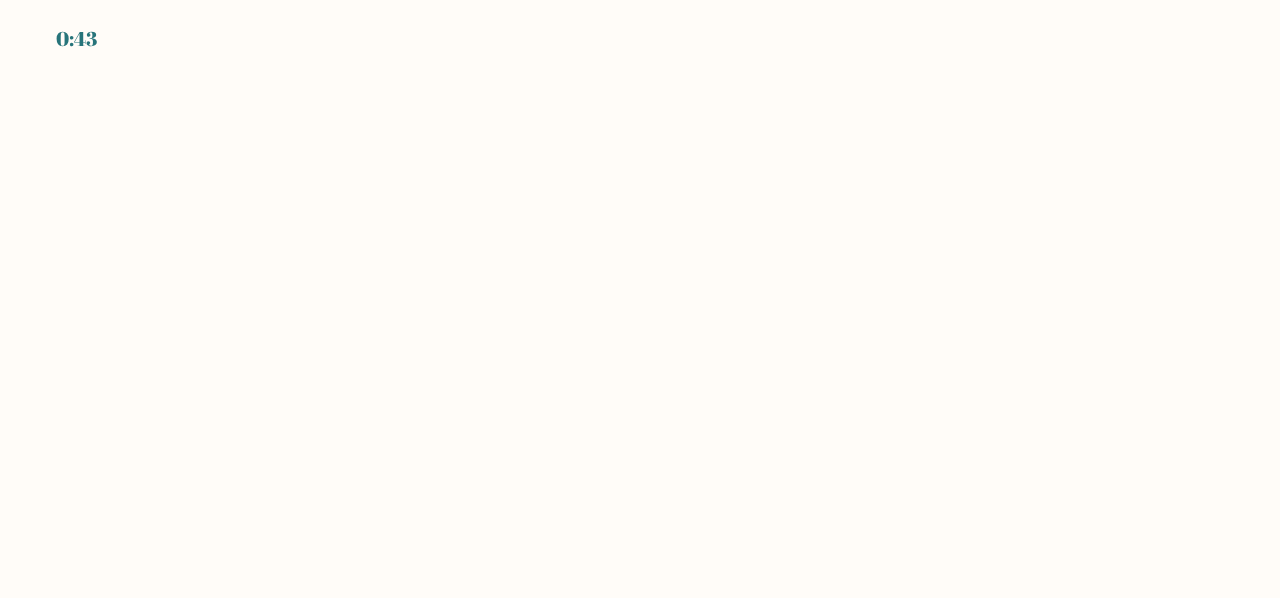 scroll, scrollTop: 0, scrollLeft: 0, axis: both 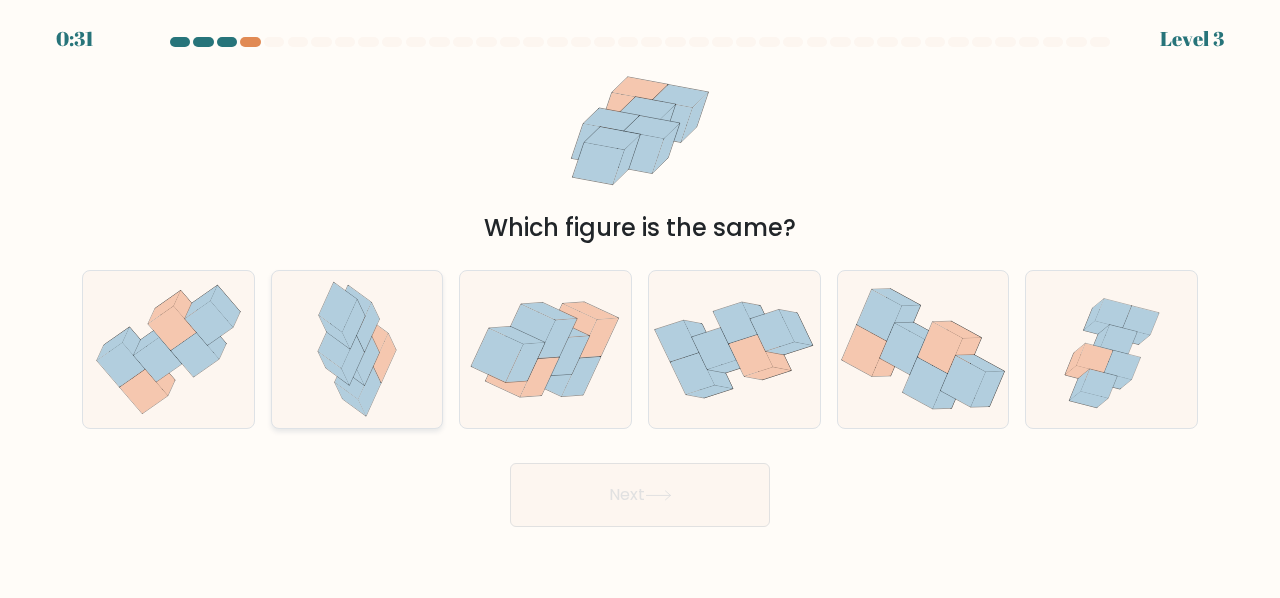 click 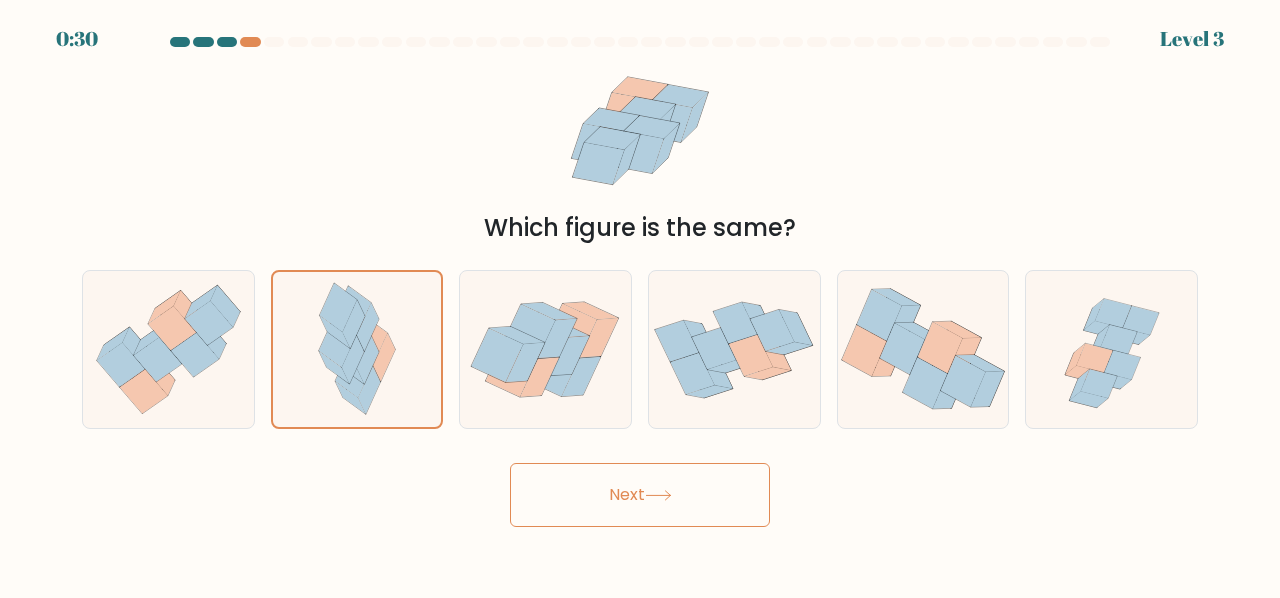 click on "Next" at bounding box center (640, 495) 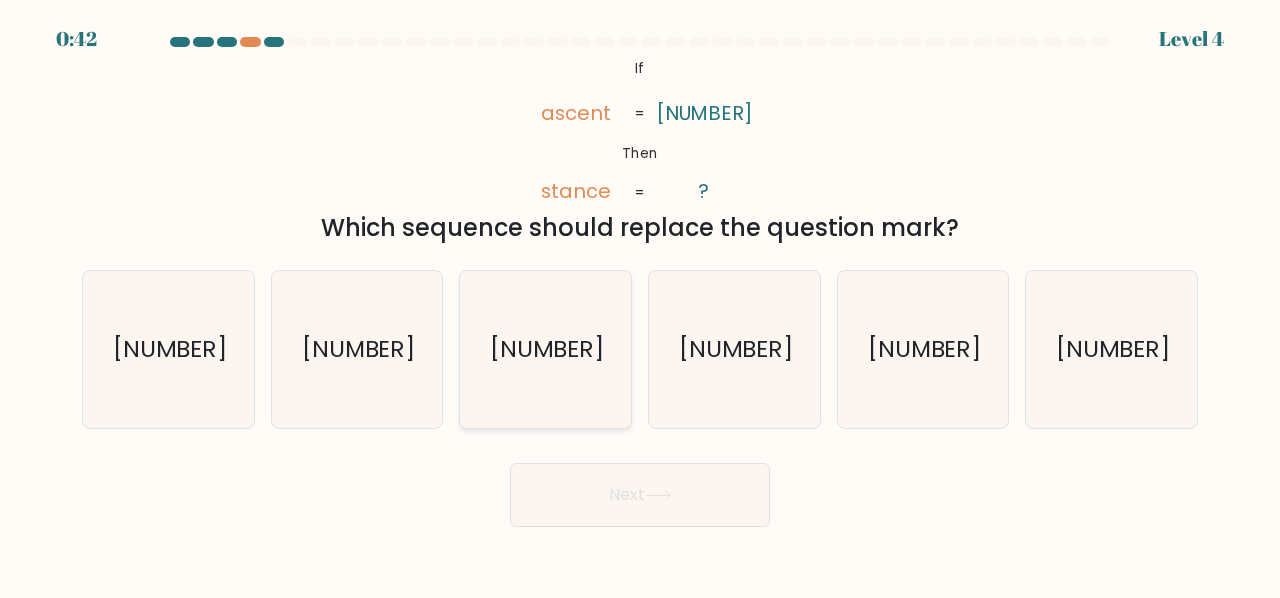 click on "[NUMBER]" 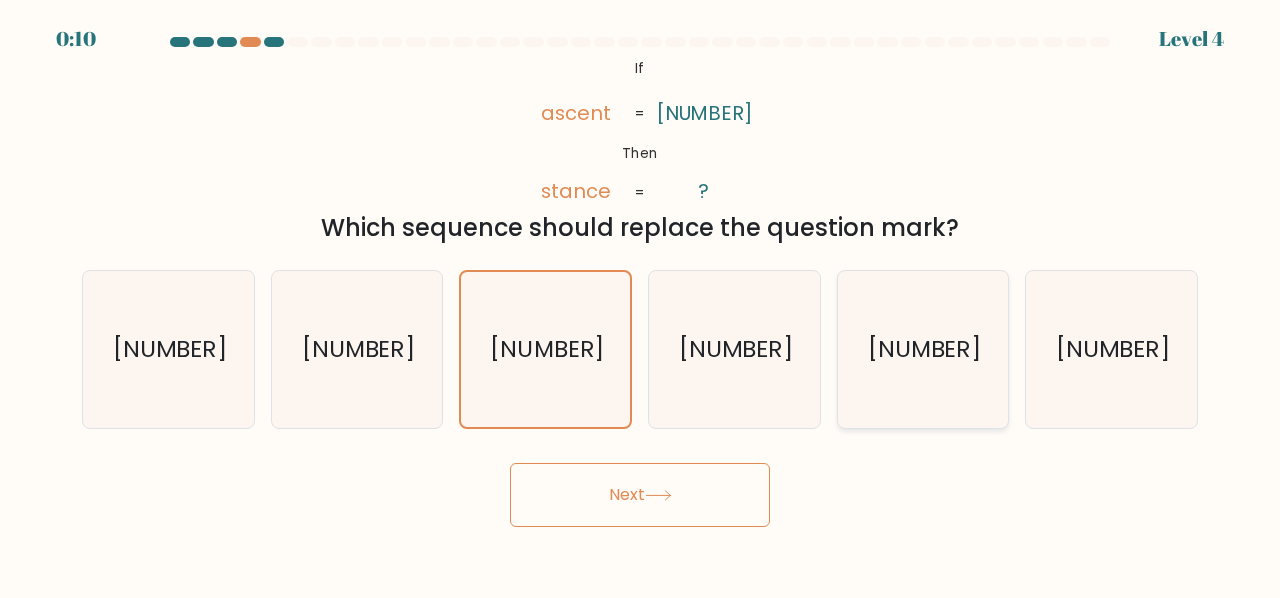 click on "[NUMBER]" 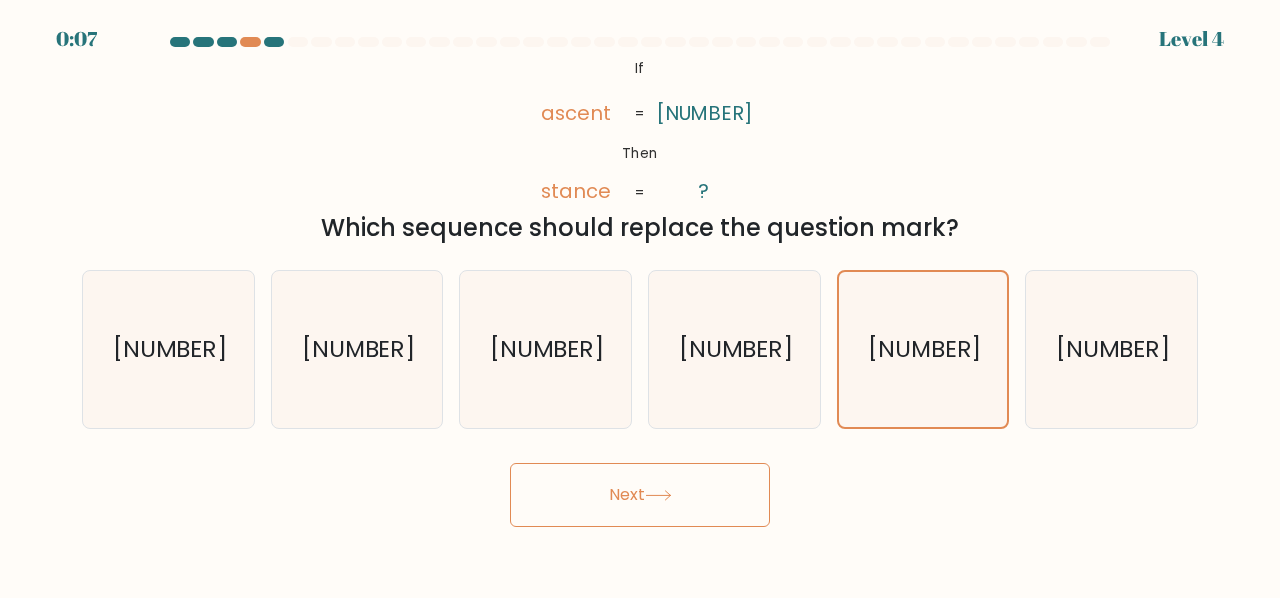 click 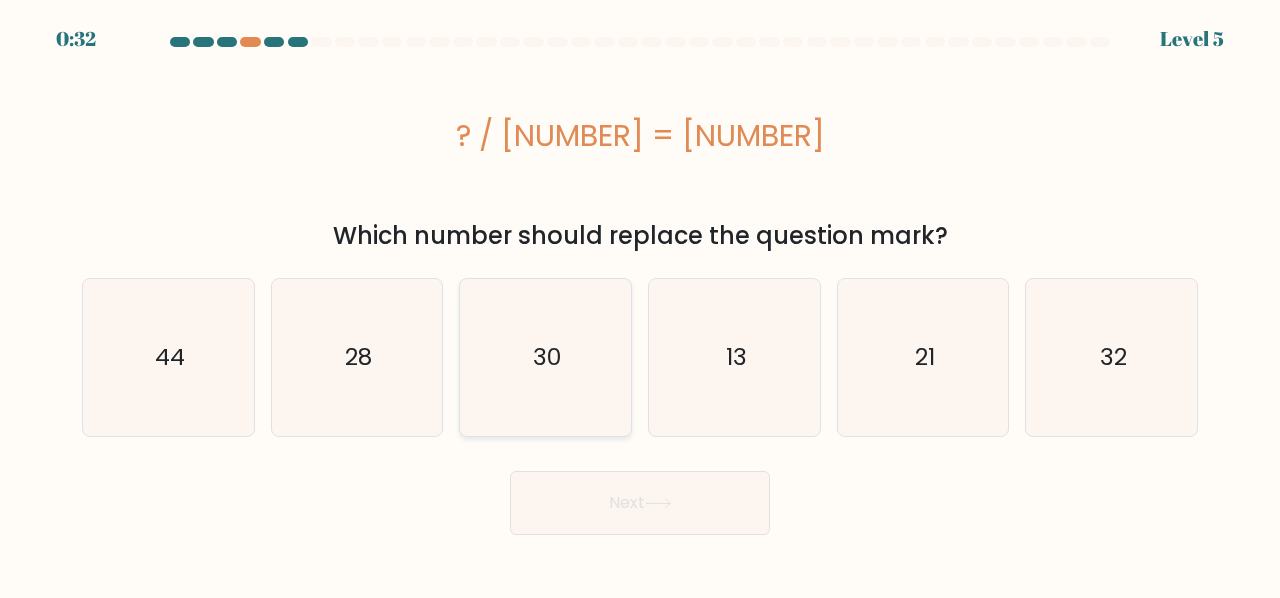 click on "30" 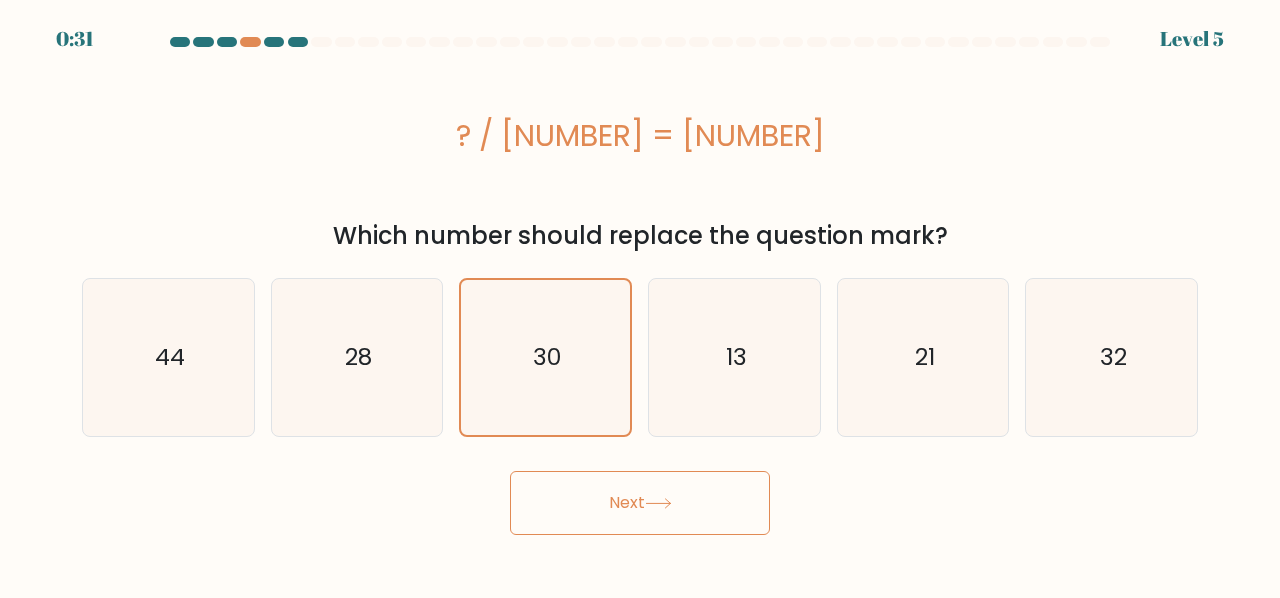 click on "Next" at bounding box center (640, 503) 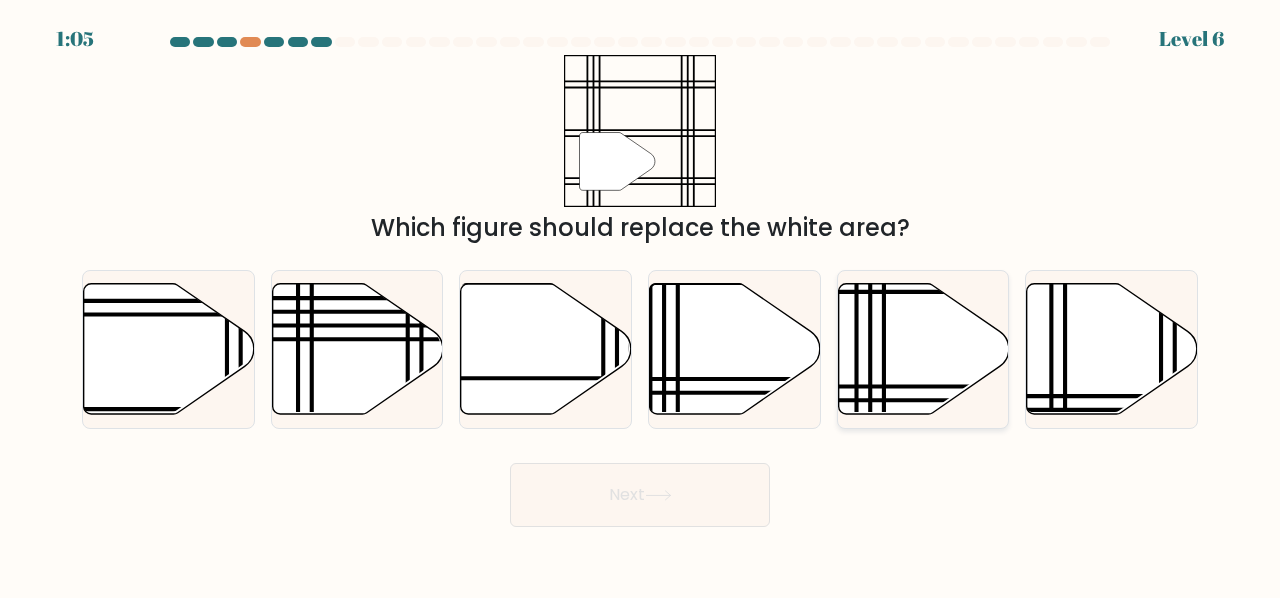click 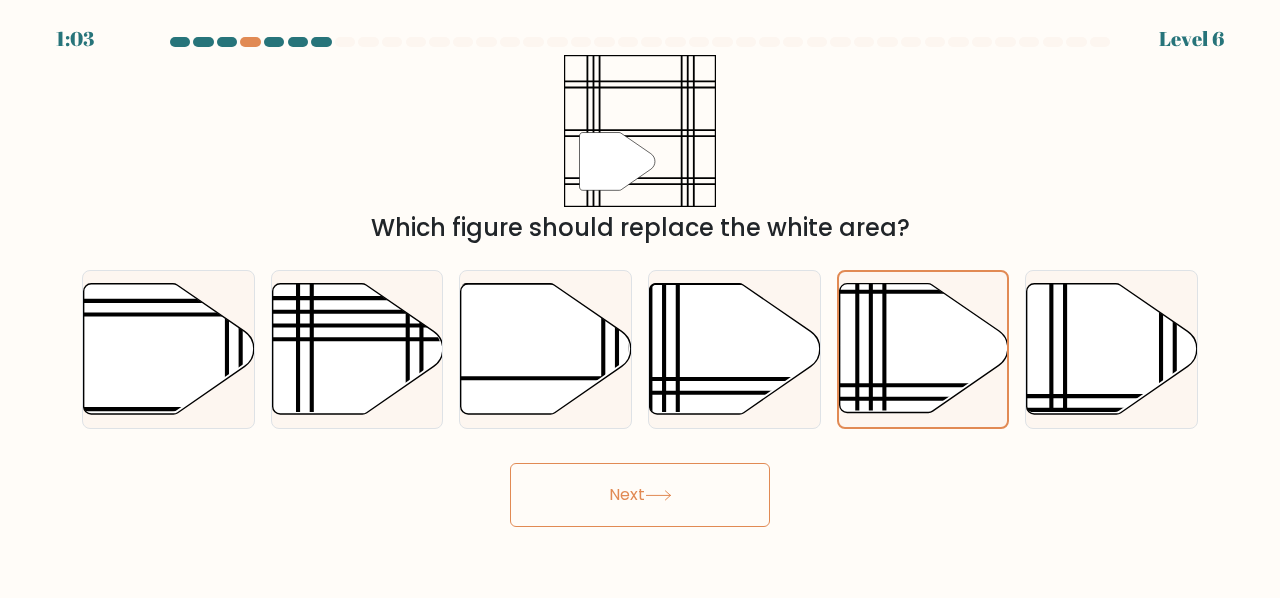 click on "Next" at bounding box center (640, 495) 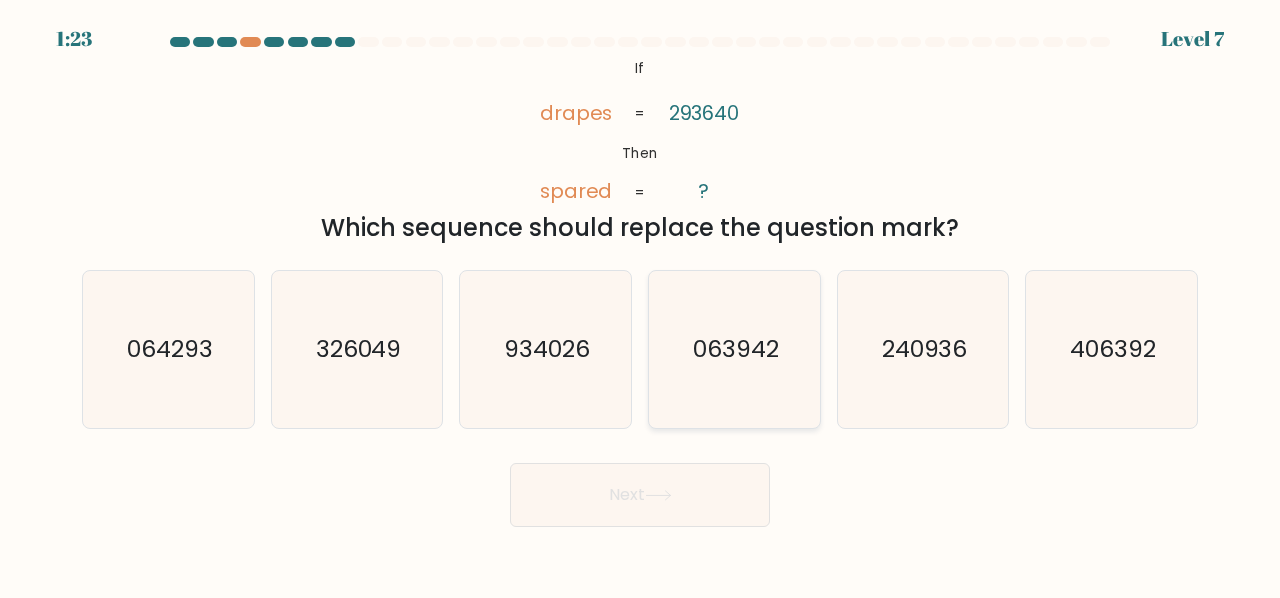 click on "063942" 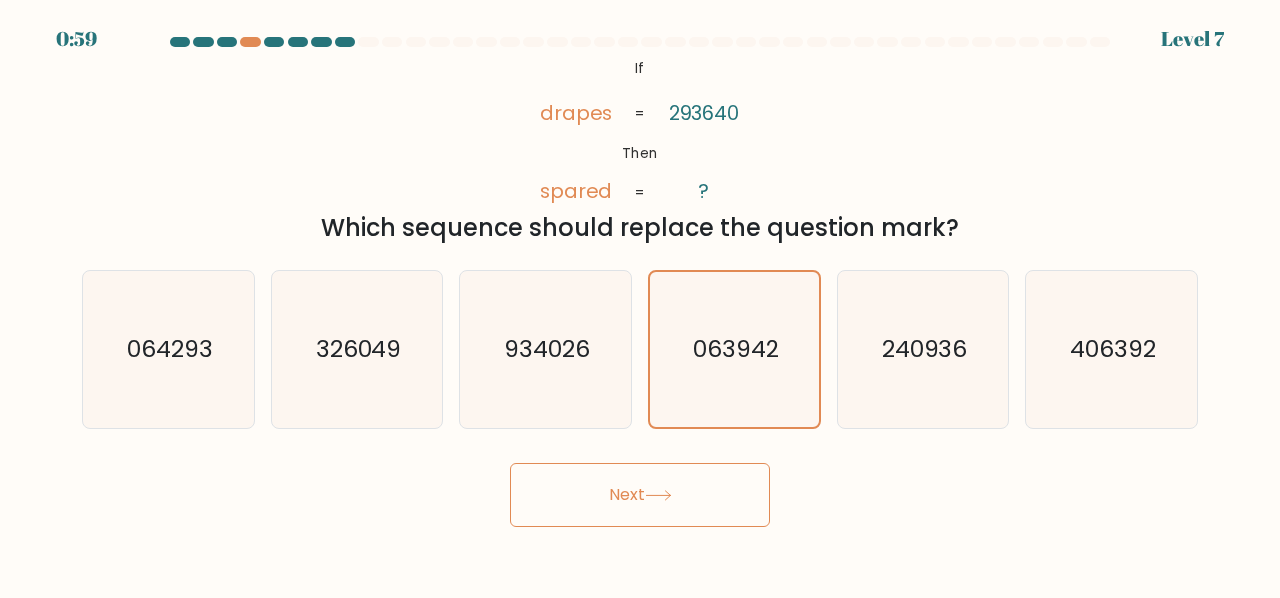 click on "Next" at bounding box center [640, 495] 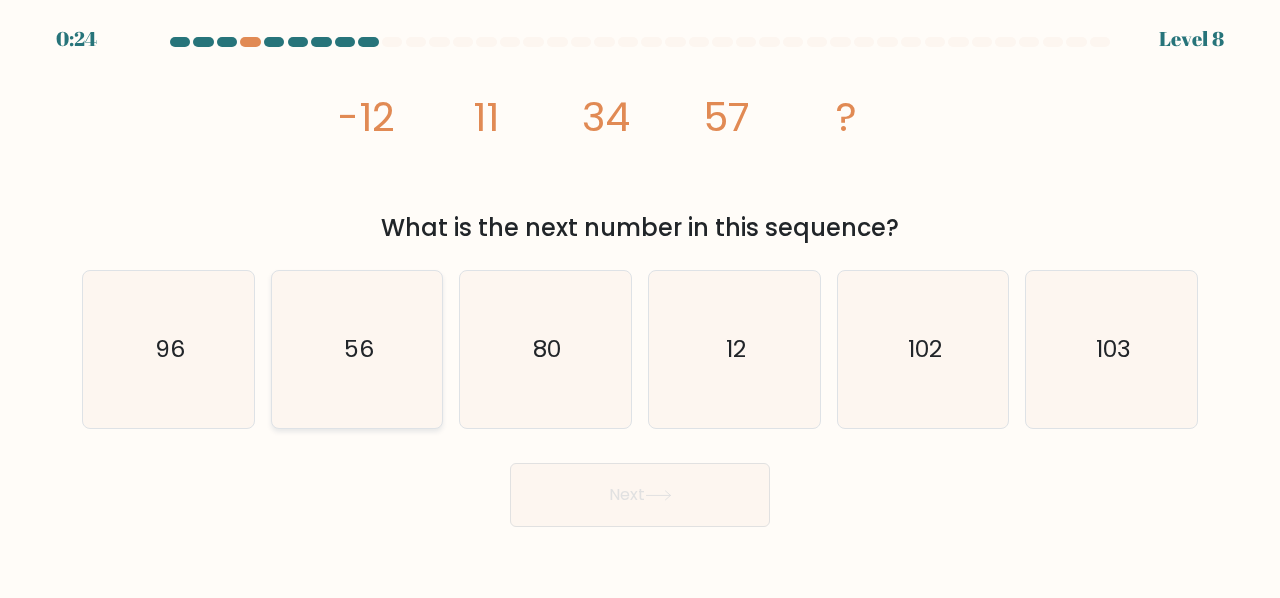 click on "56" 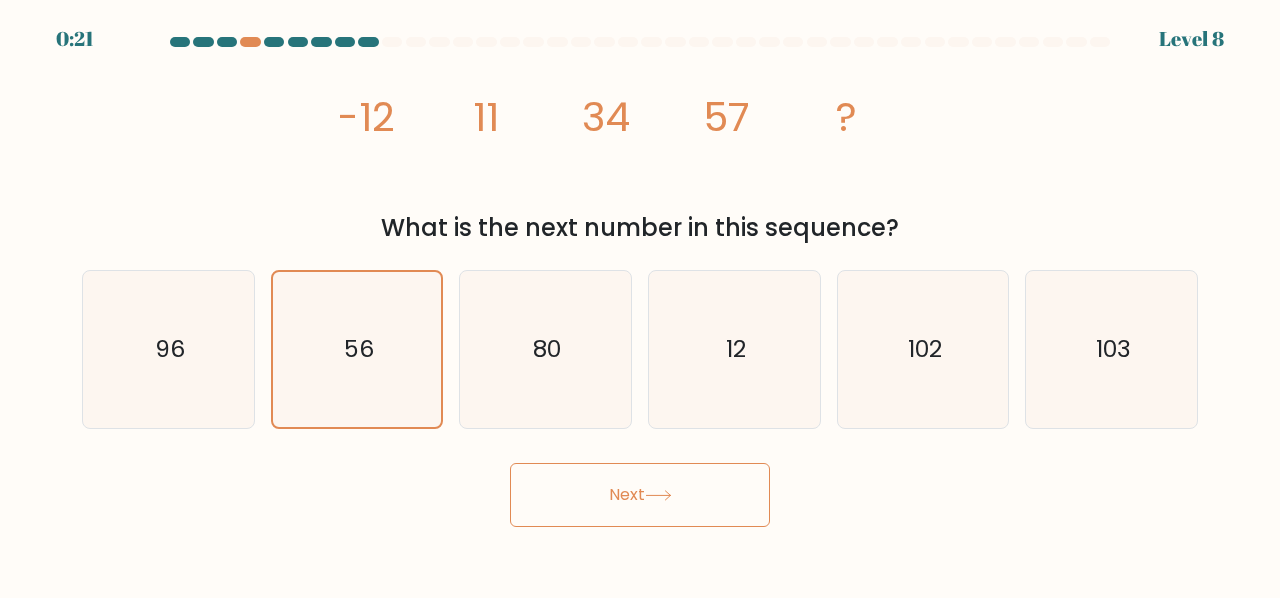 click 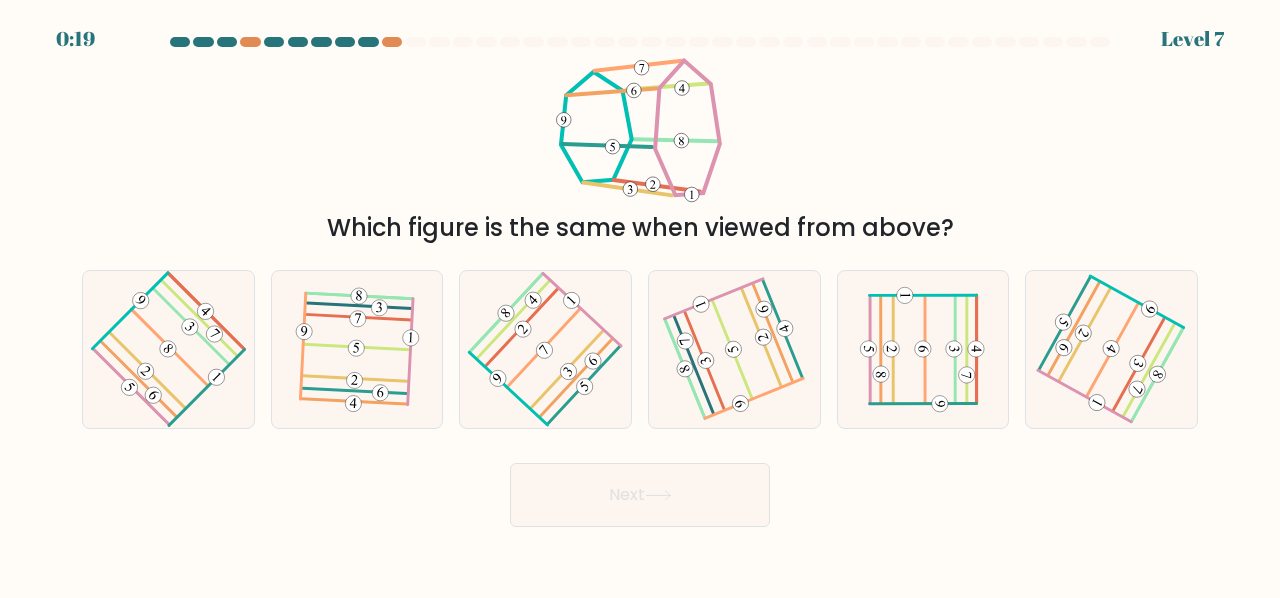 click on "Next" at bounding box center [640, 495] 